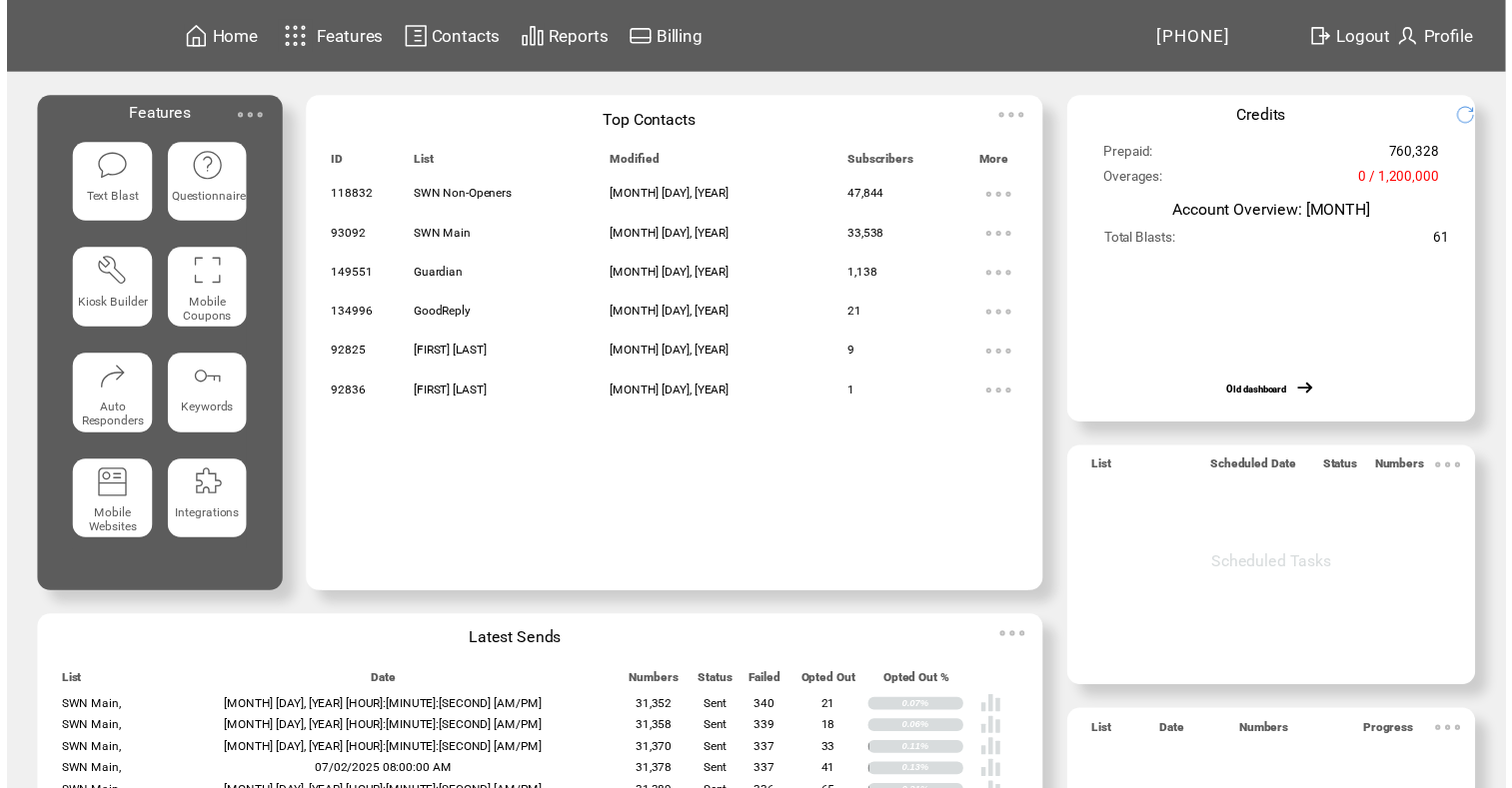 scroll, scrollTop: 0, scrollLeft: 0, axis: both 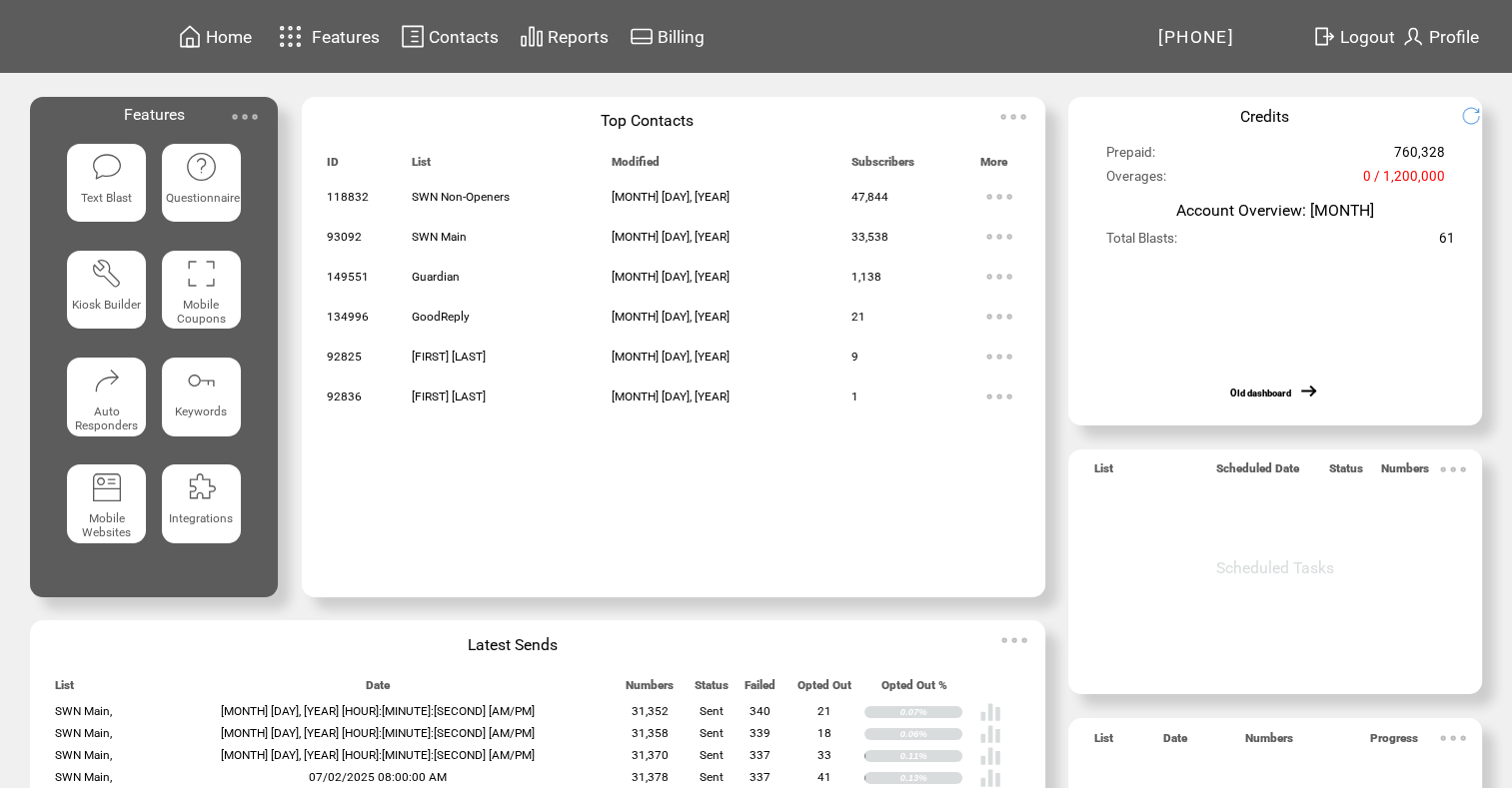 click on "Reports" at bounding box center [578, 37] 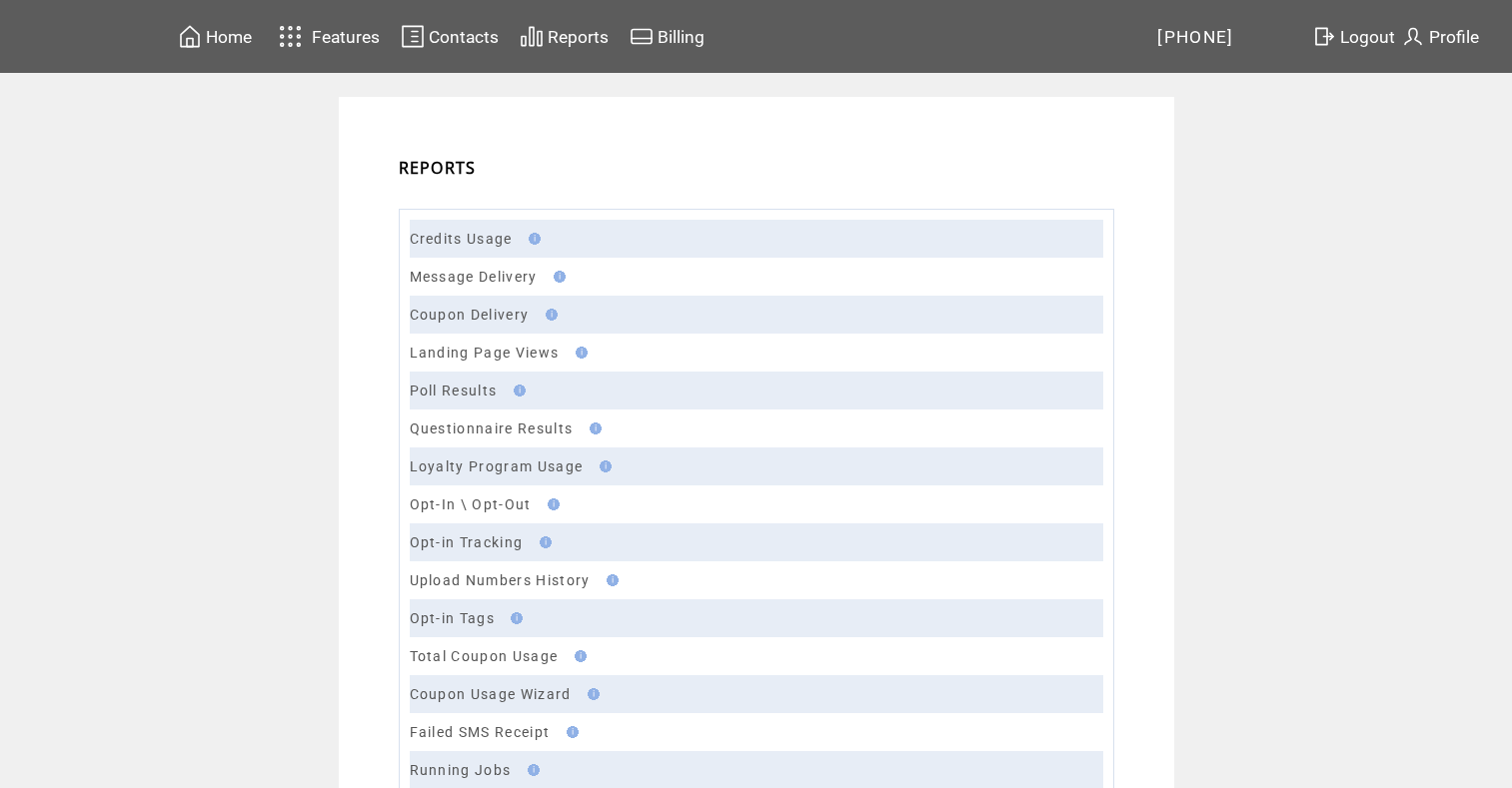 scroll, scrollTop: 0, scrollLeft: 0, axis: both 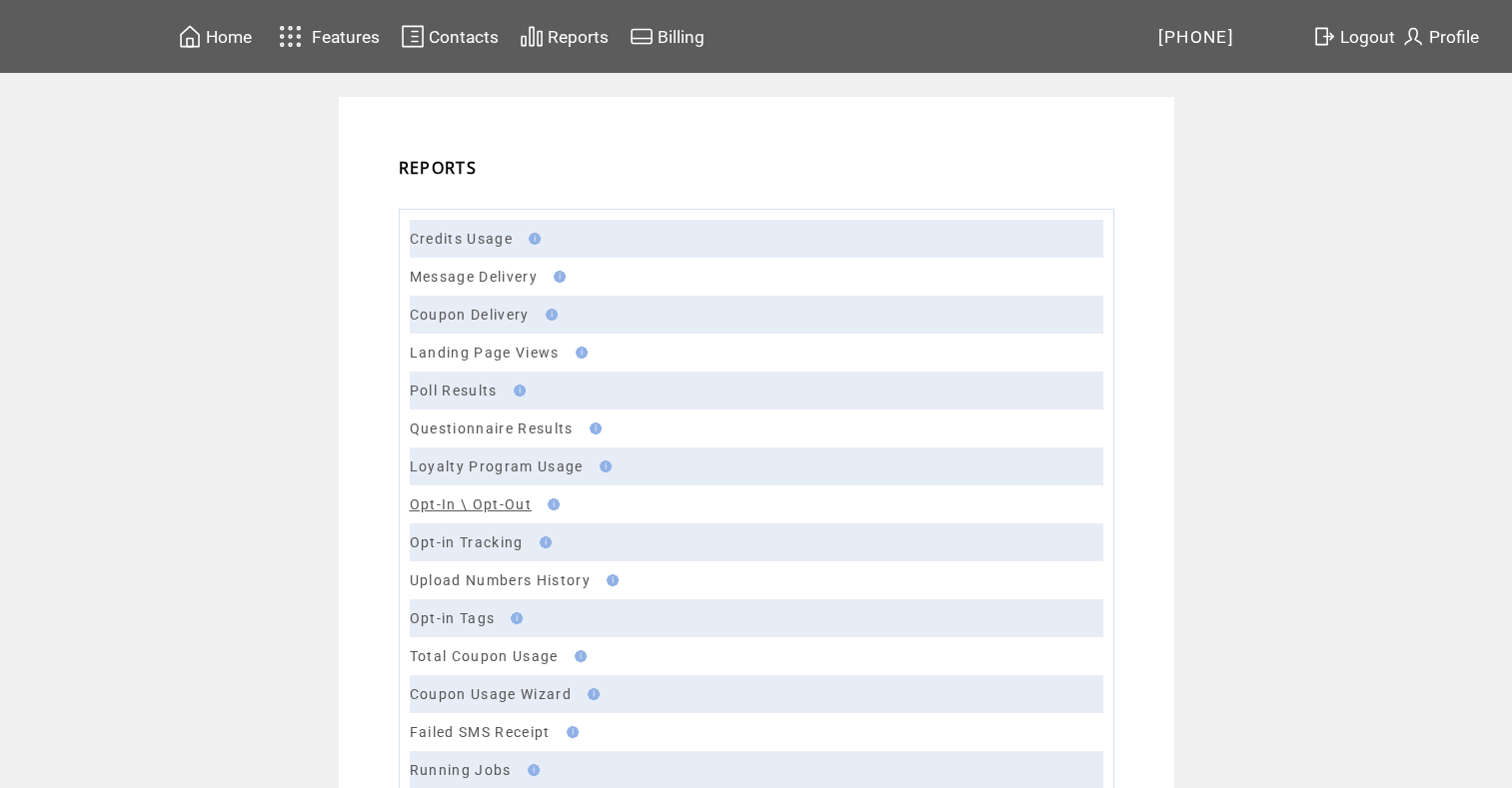 click on "Opt-In \ Opt-Out" at bounding box center (471, 504) 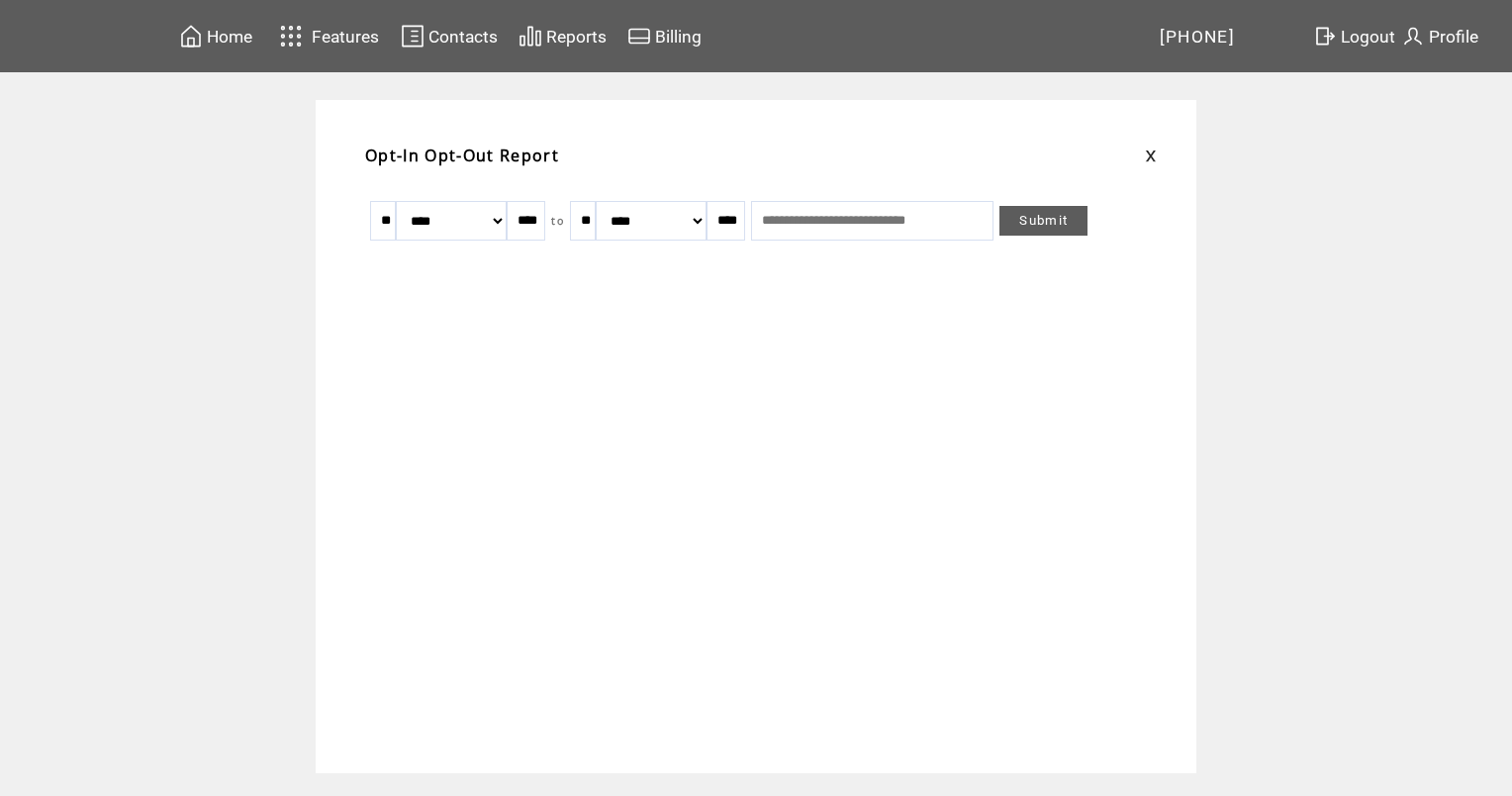 scroll, scrollTop: 0, scrollLeft: 0, axis: both 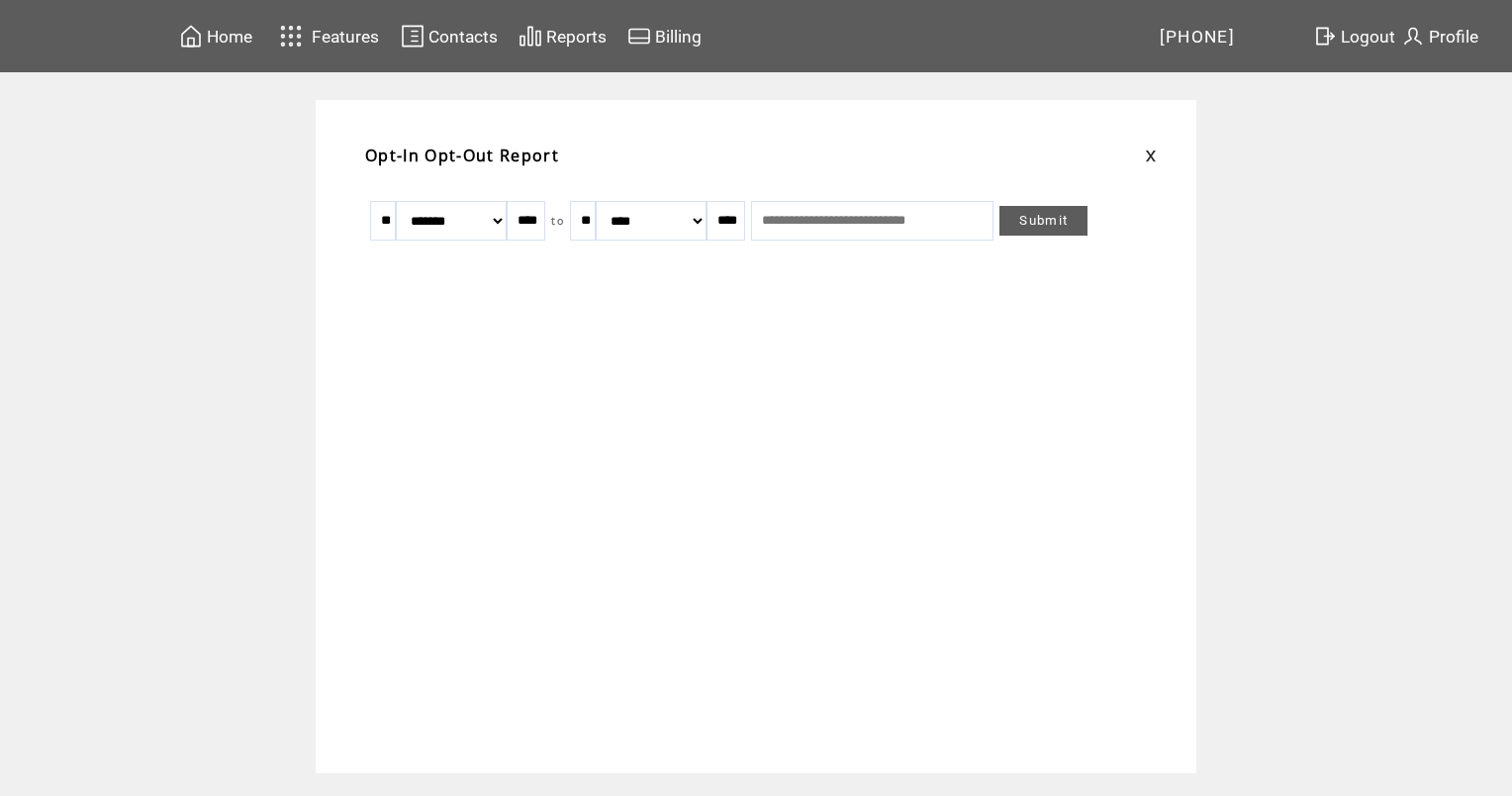 click on "******* 		 ******** 		 ***** 		 ***** 		 *** 		 **** 		 **** 		 ****** 		 ********* 		 ******* 		 ******** 		 ********" at bounding box center (451, 221) 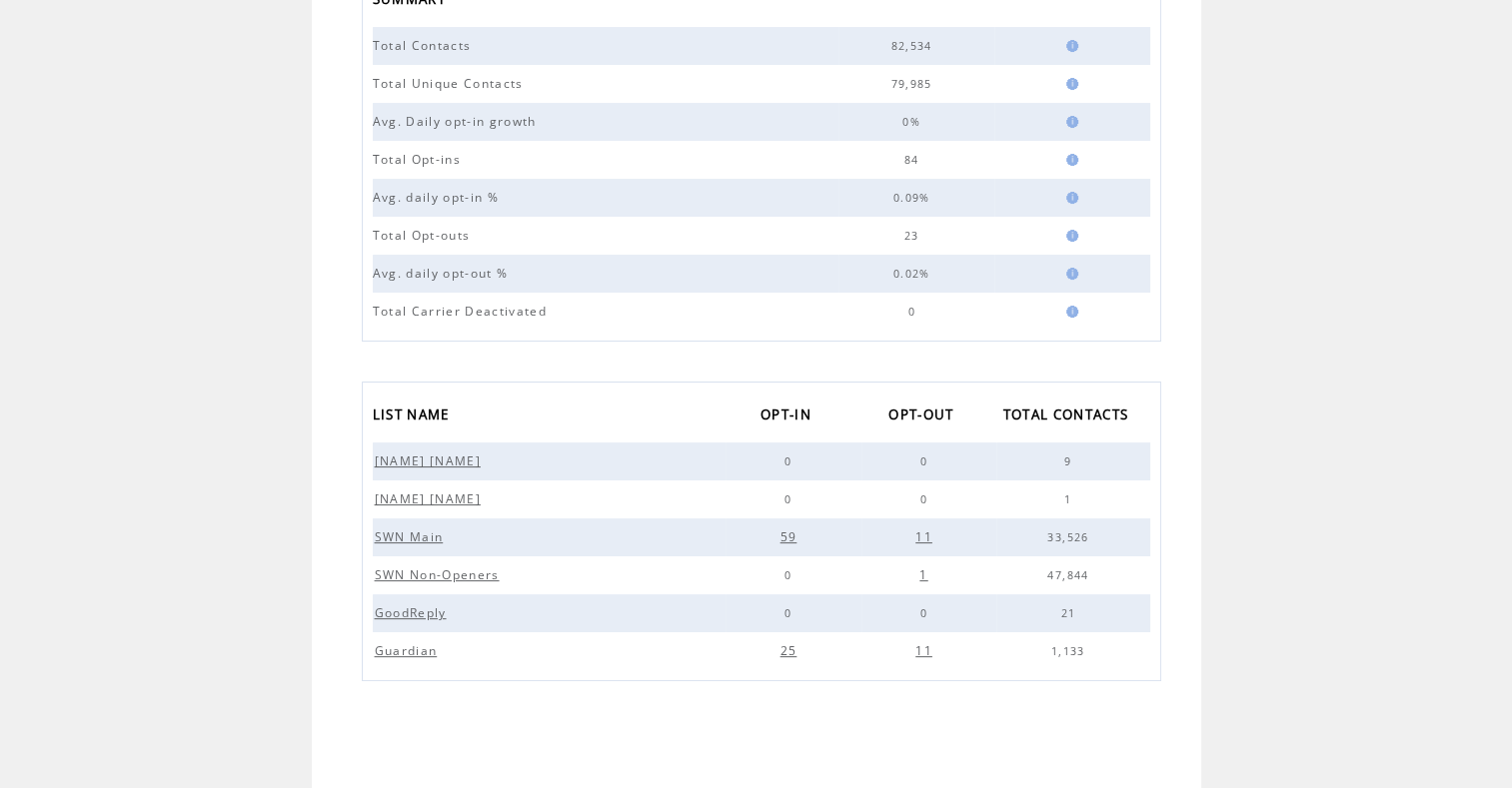 scroll, scrollTop: 0, scrollLeft: 0, axis: both 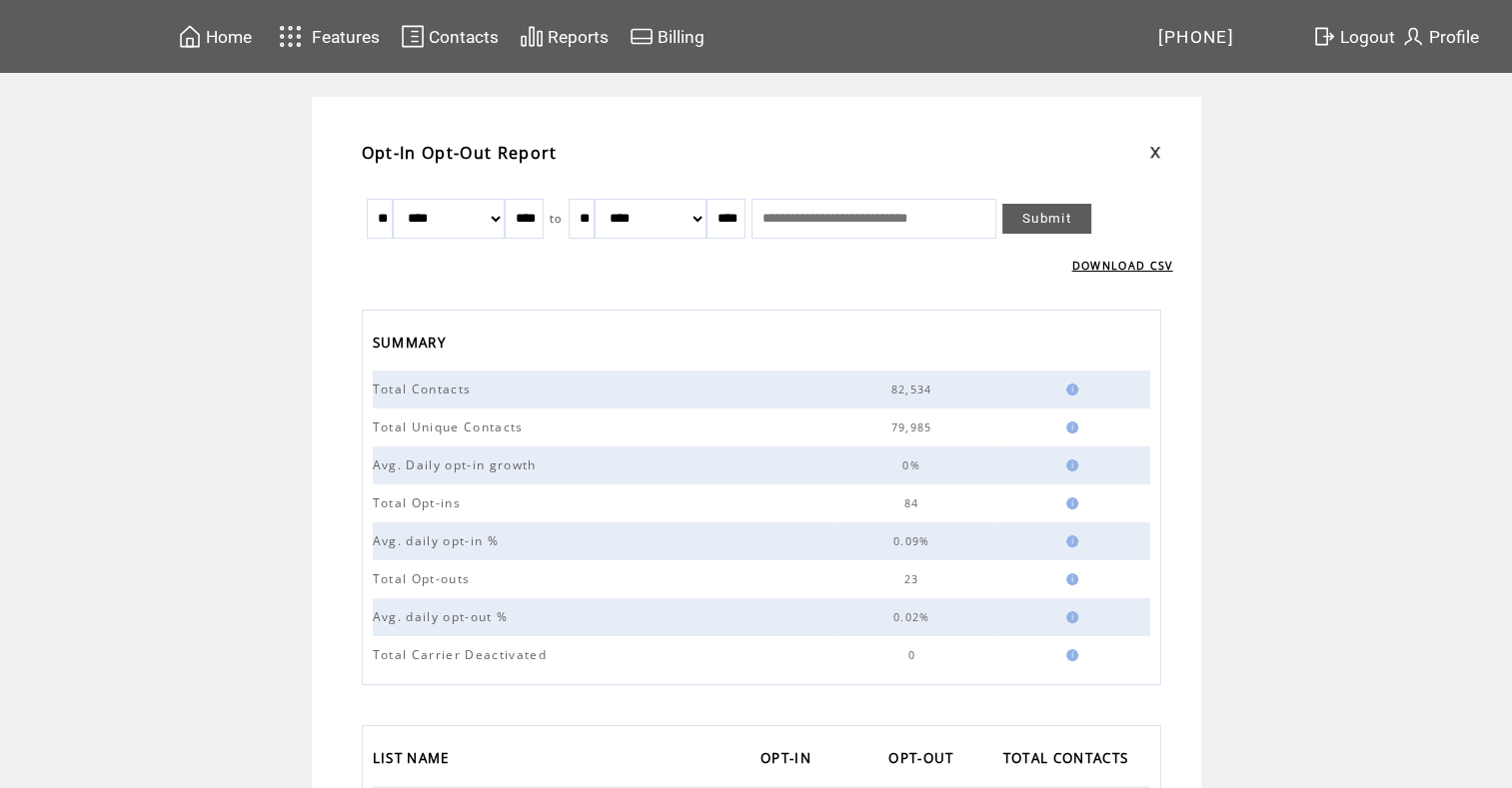 click on "Logout" at bounding box center (1367, 37) 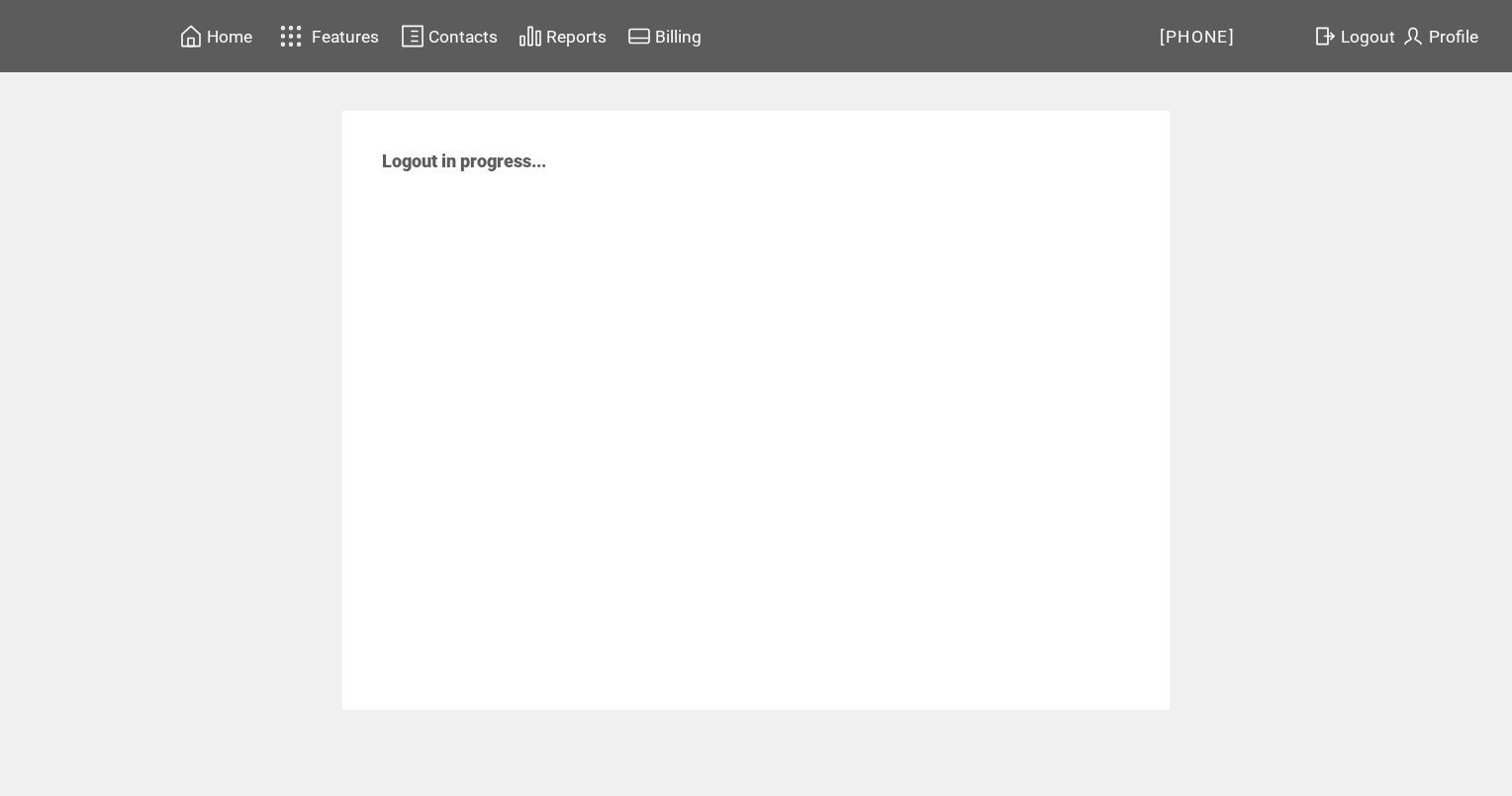 scroll, scrollTop: 0, scrollLeft: 0, axis: both 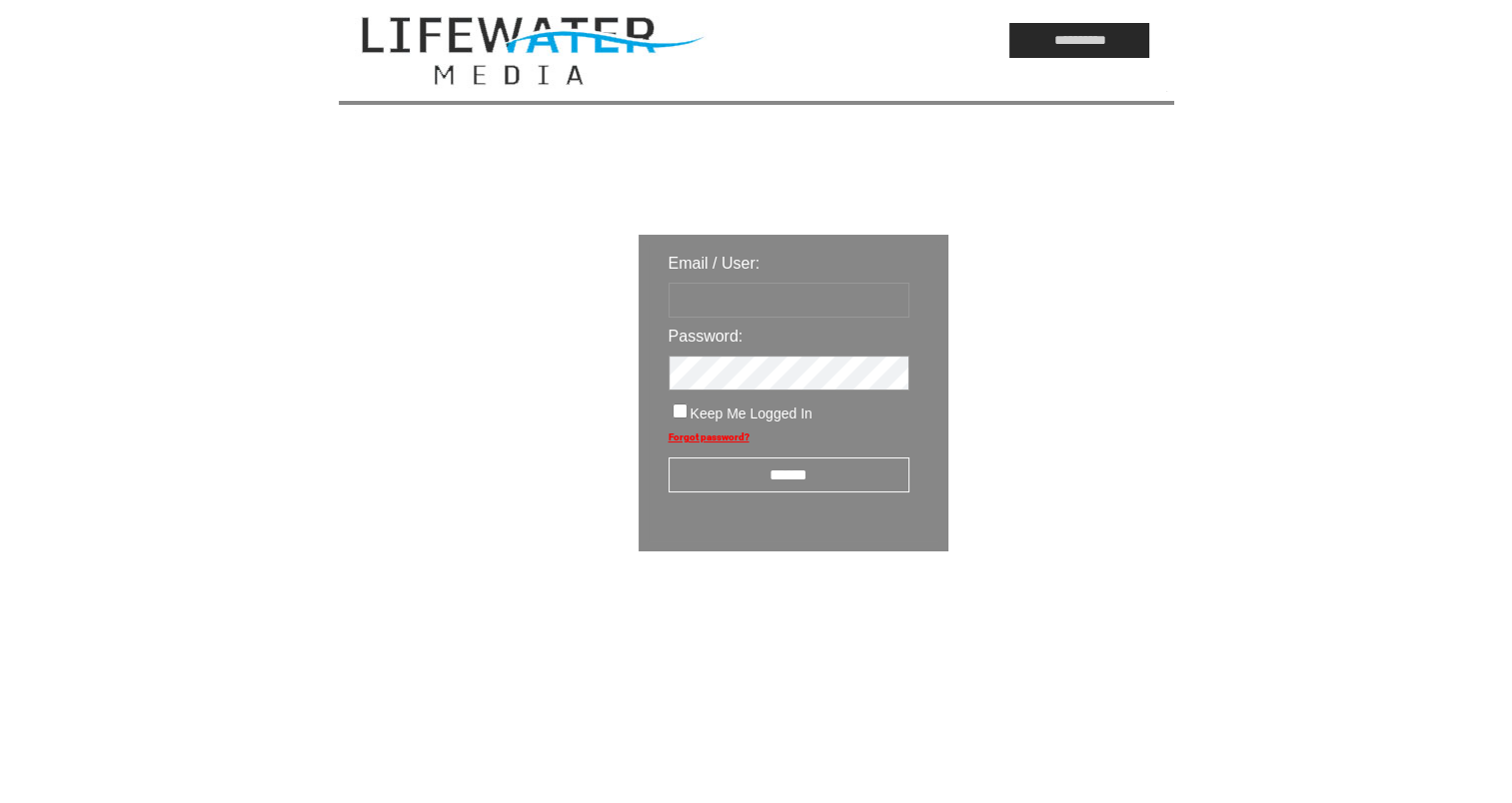 click at bounding box center (788, 300) 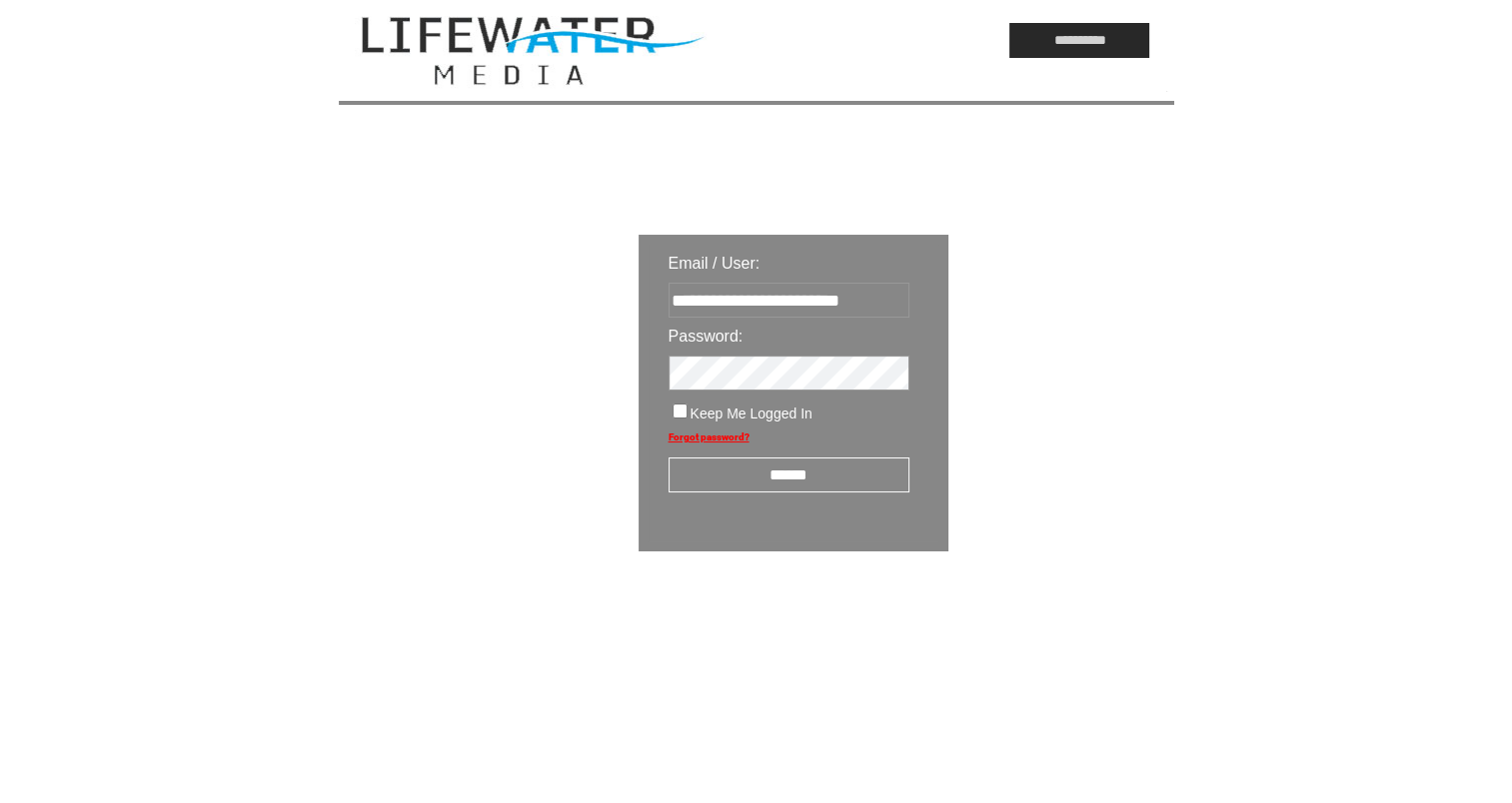 type on "**********" 